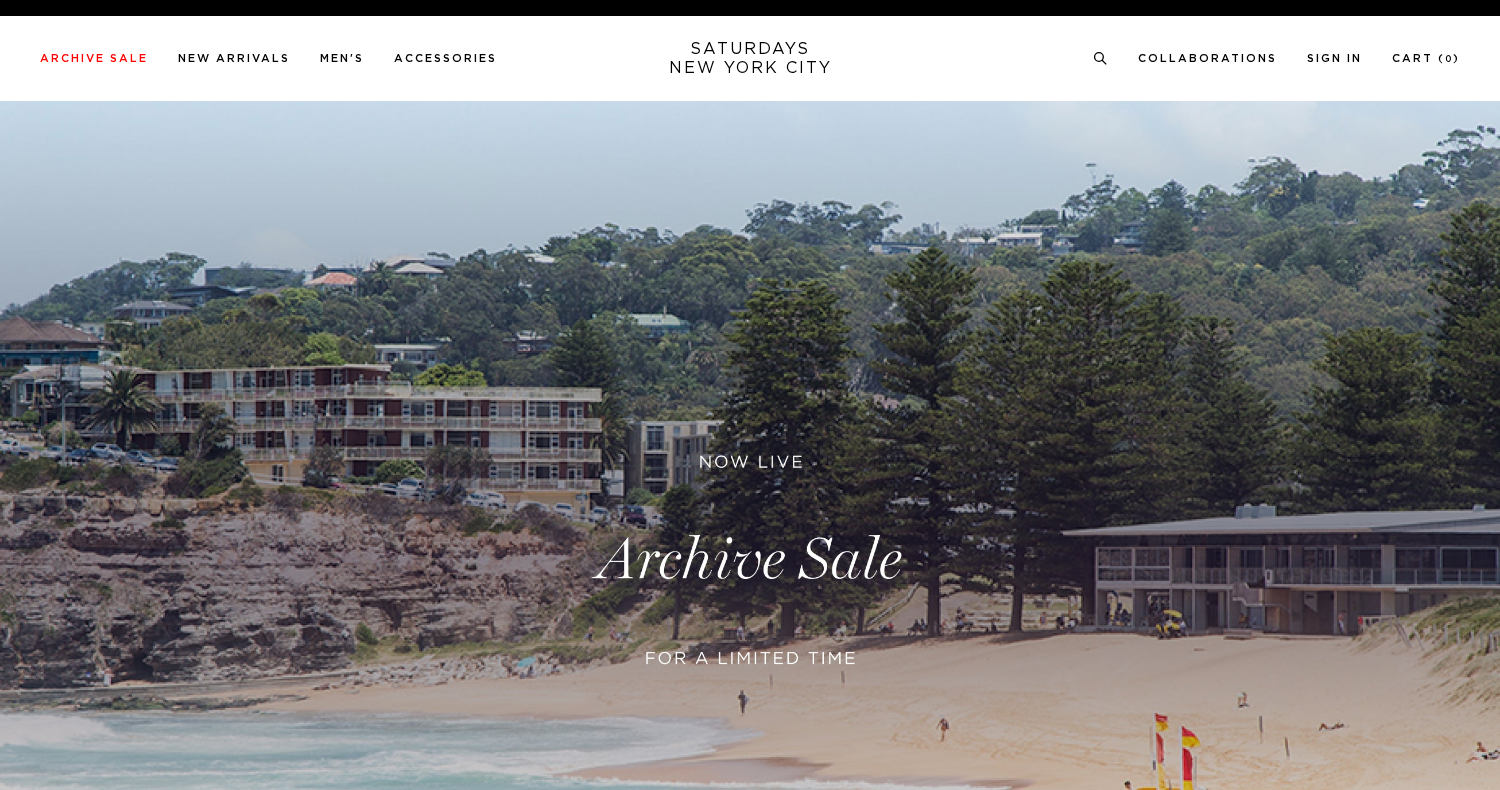 scroll, scrollTop: 0, scrollLeft: 0, axis: both 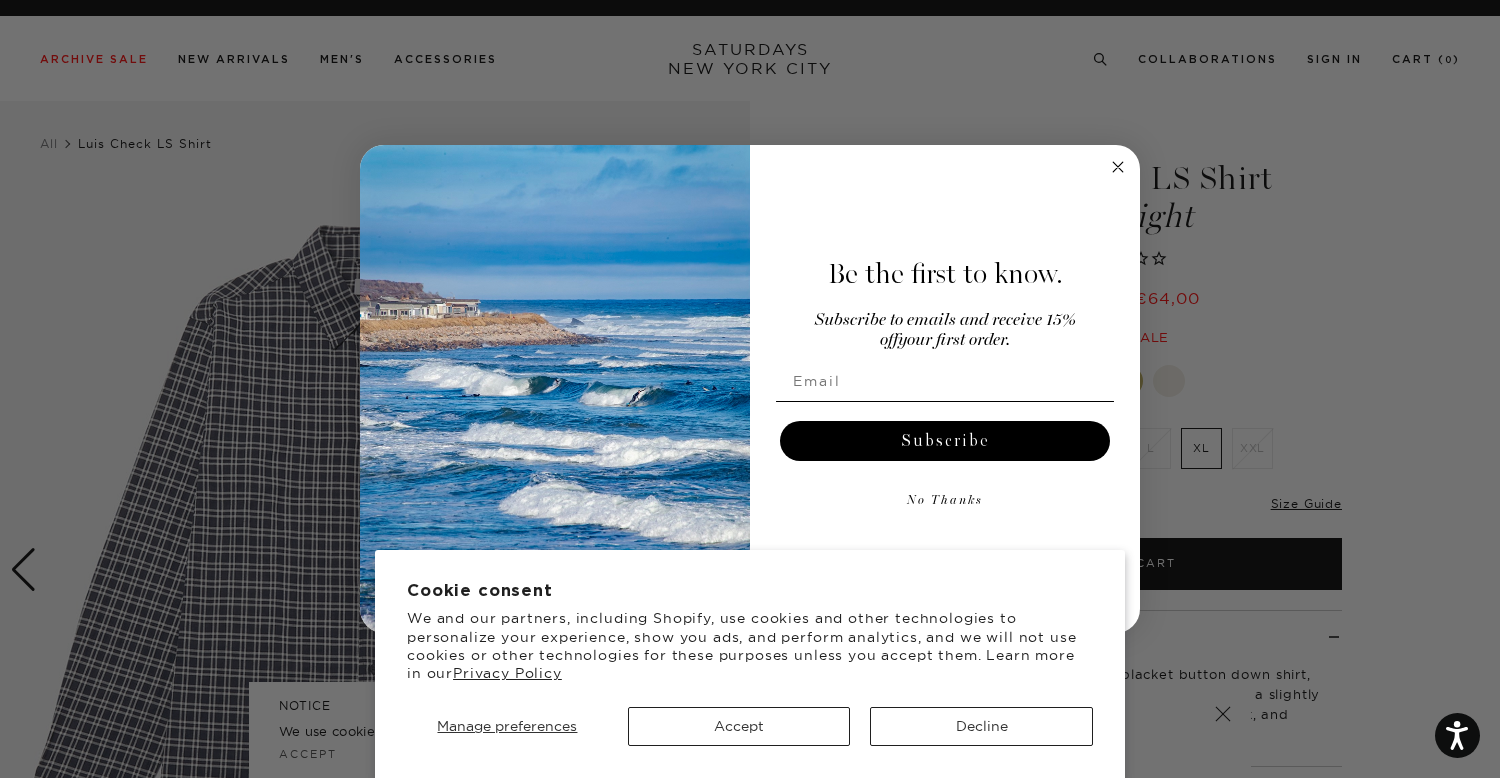 click 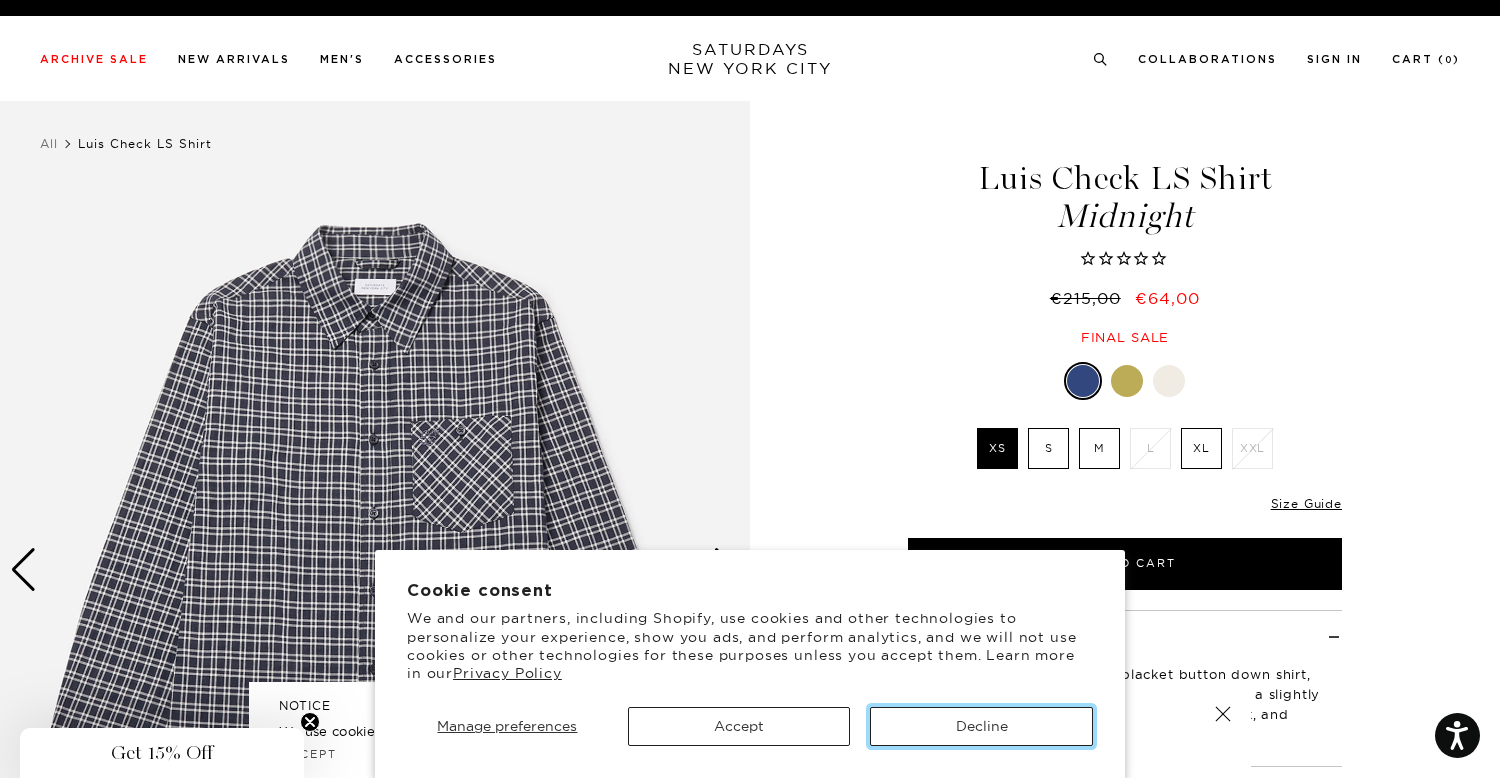 click on "Decline" at bounding box center (981, 726) 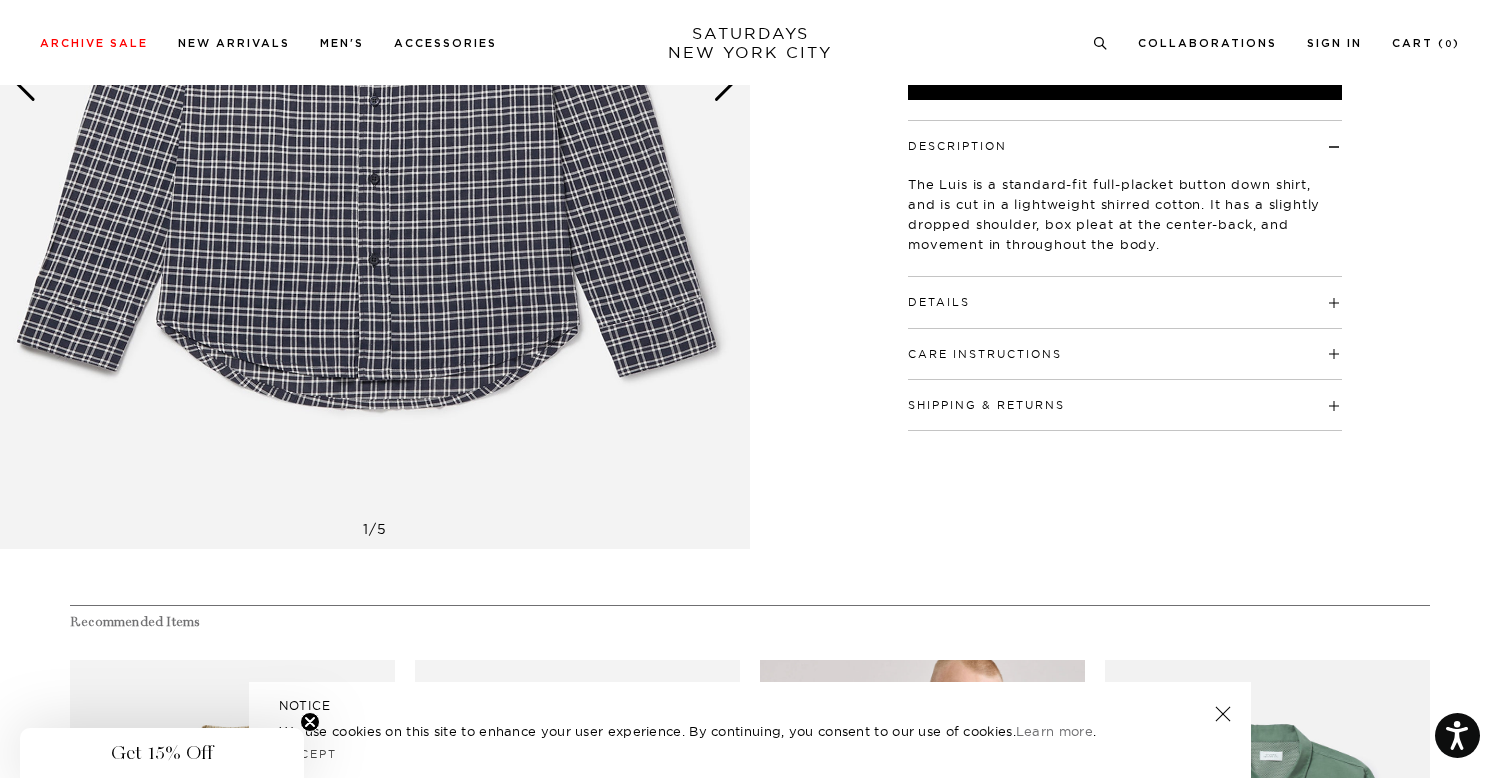 scroll, scrollTop: 0, scrollLeft: 0, axis: both 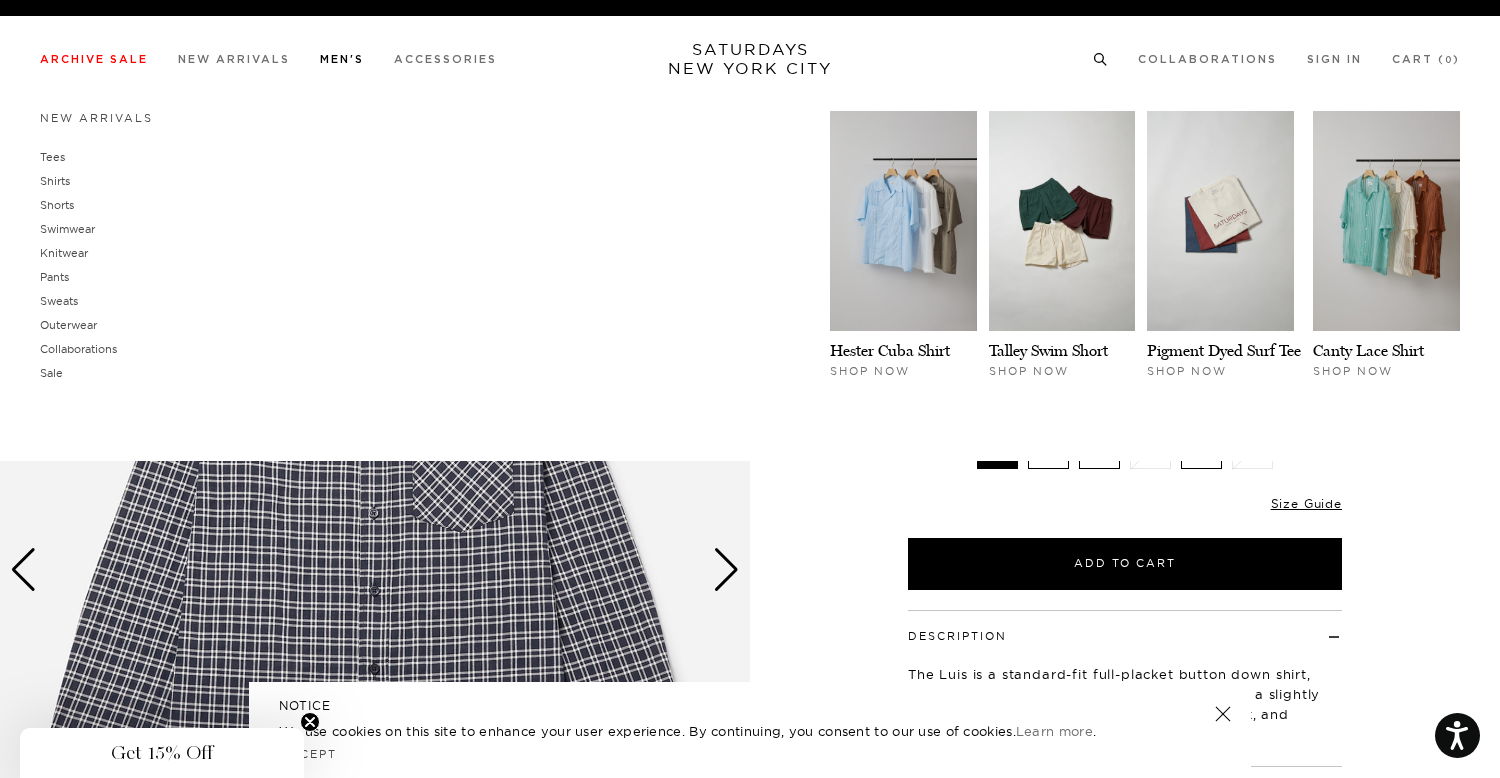 click on "Men's" at bounding box center [342, 59] 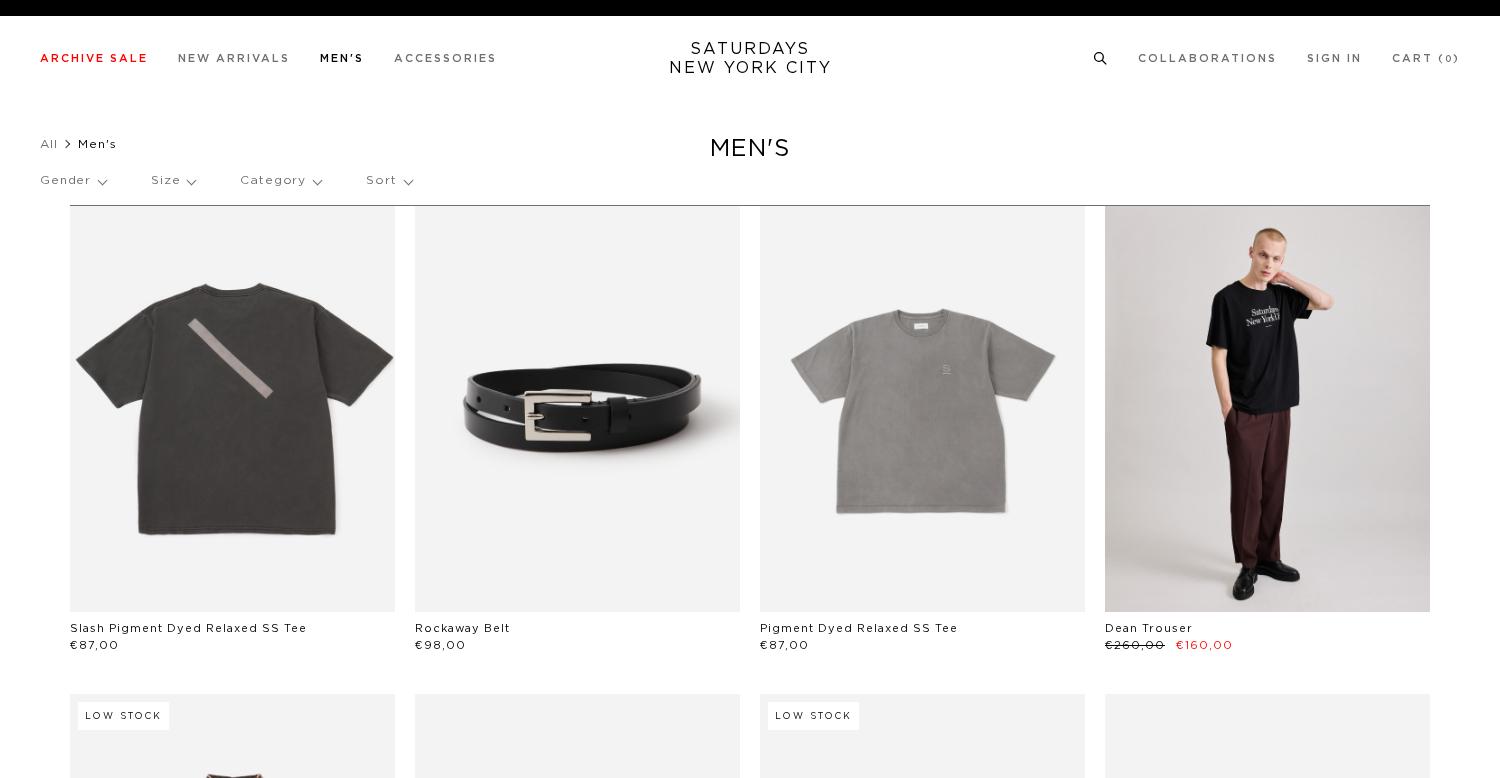 scroll, scrollTop: 0, scrollLeft: 0, axis: both 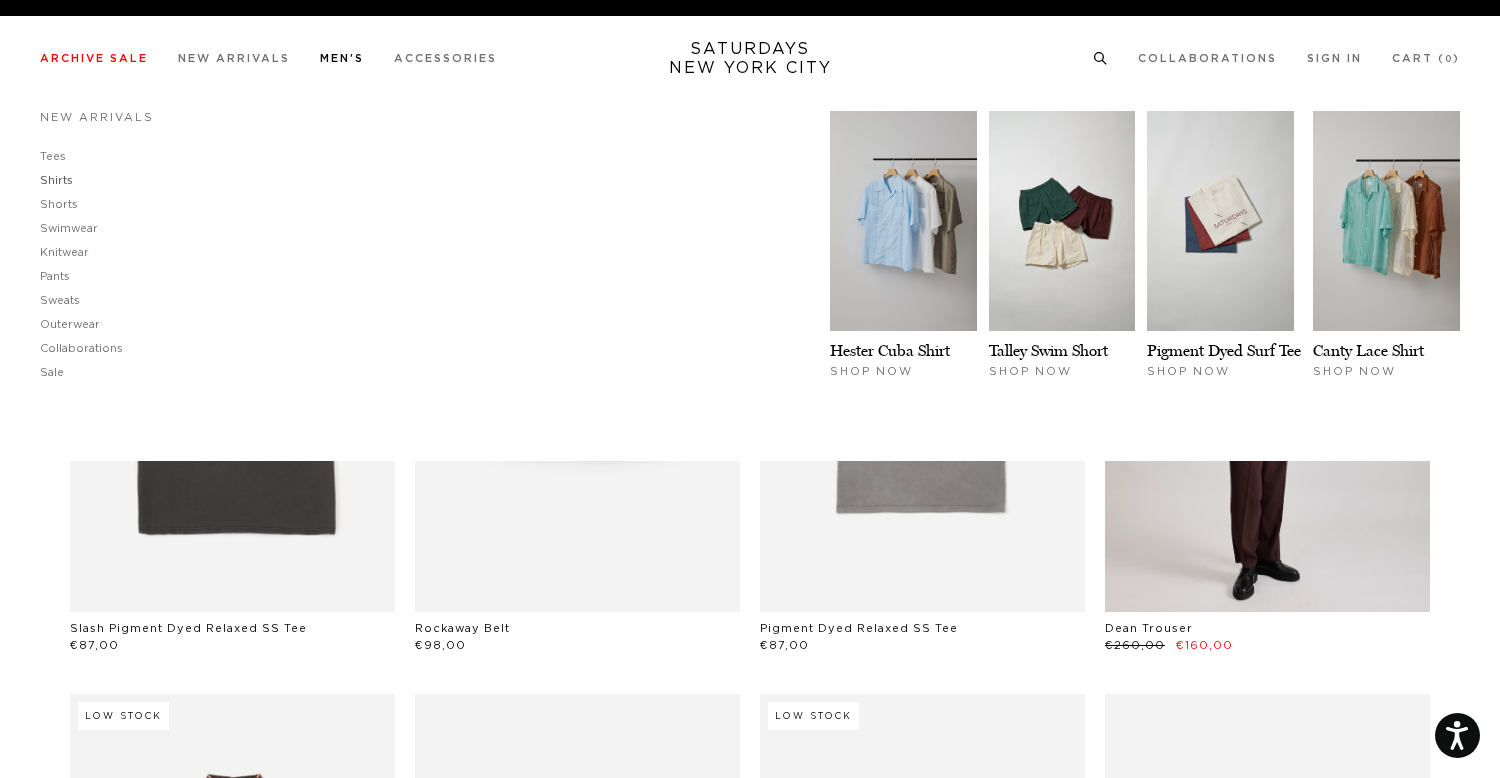 click on "Shirts" at bounding box center [56, 180] 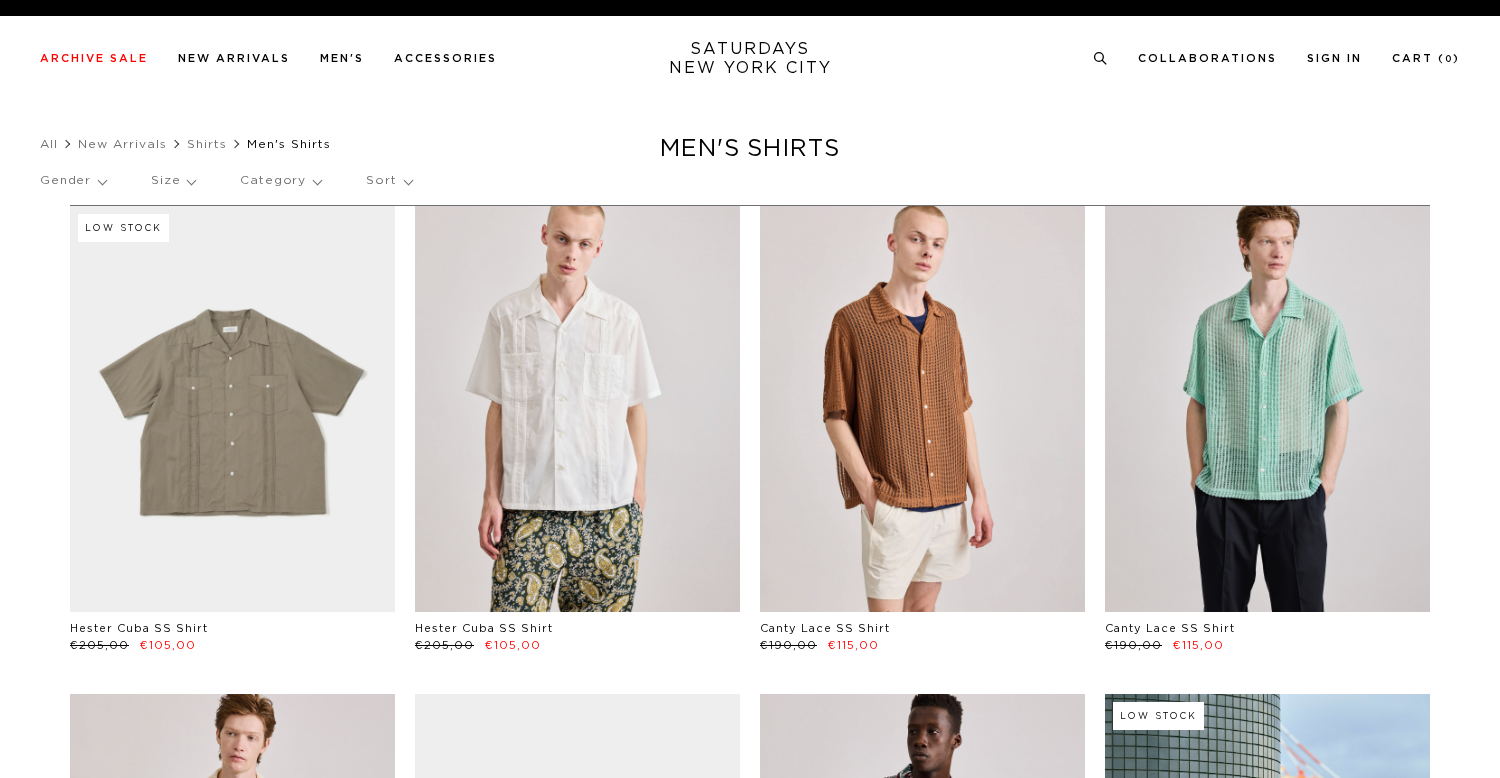 scroll, scrollTop: 0, scrollLeft: 0, axis: both 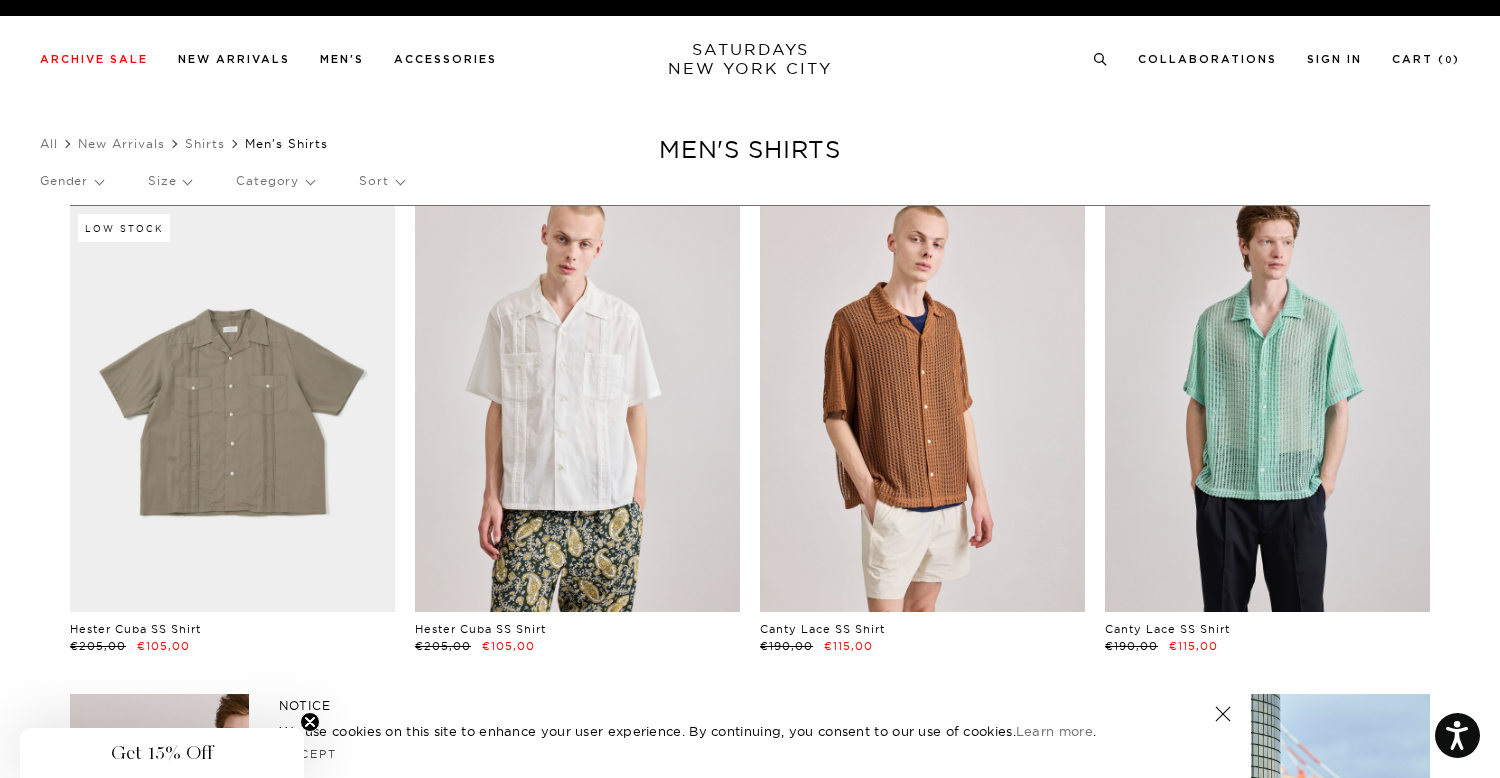 click at bounding box center (1223, 714) 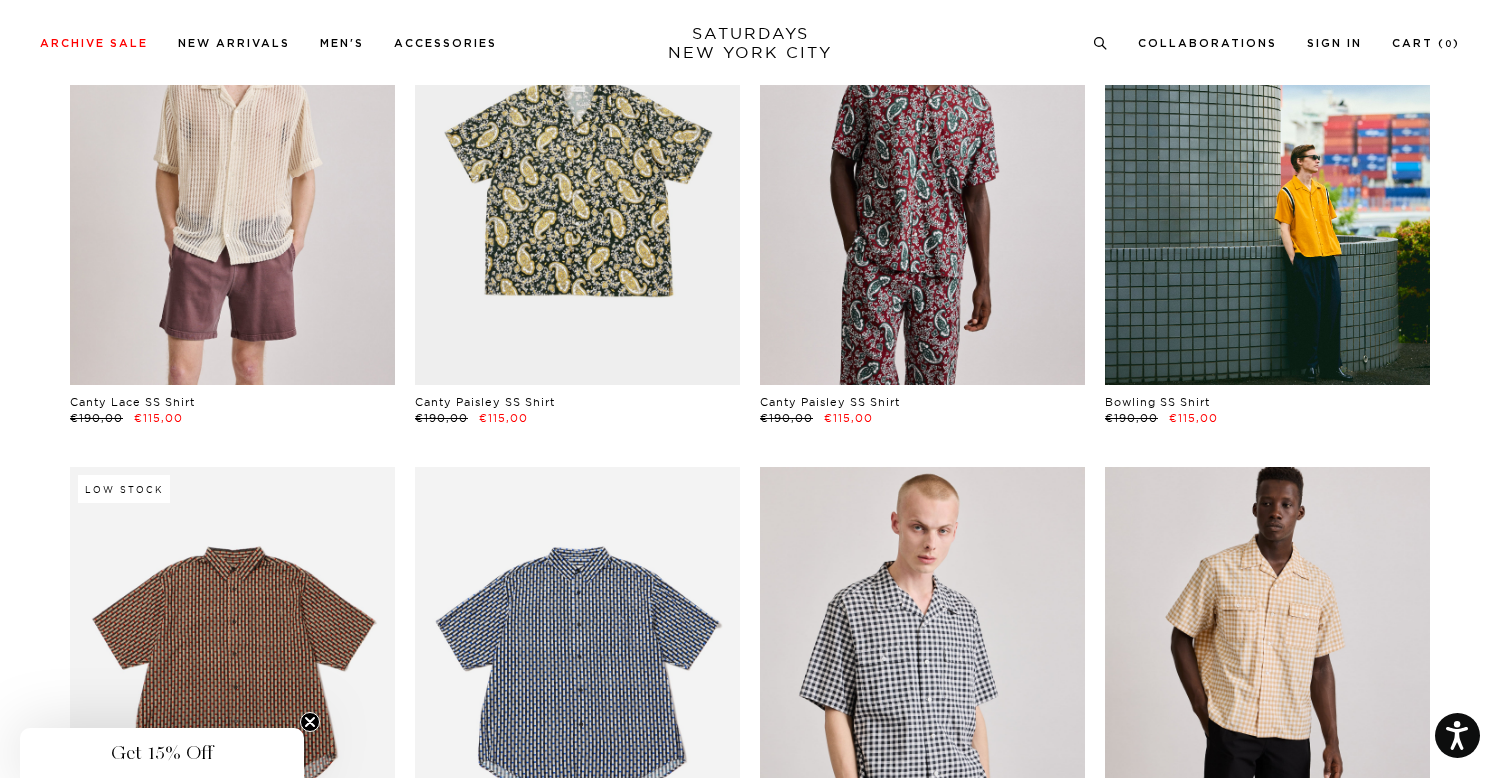 scroll, scrollTop: 0, scrollLeft: 0, axis: both 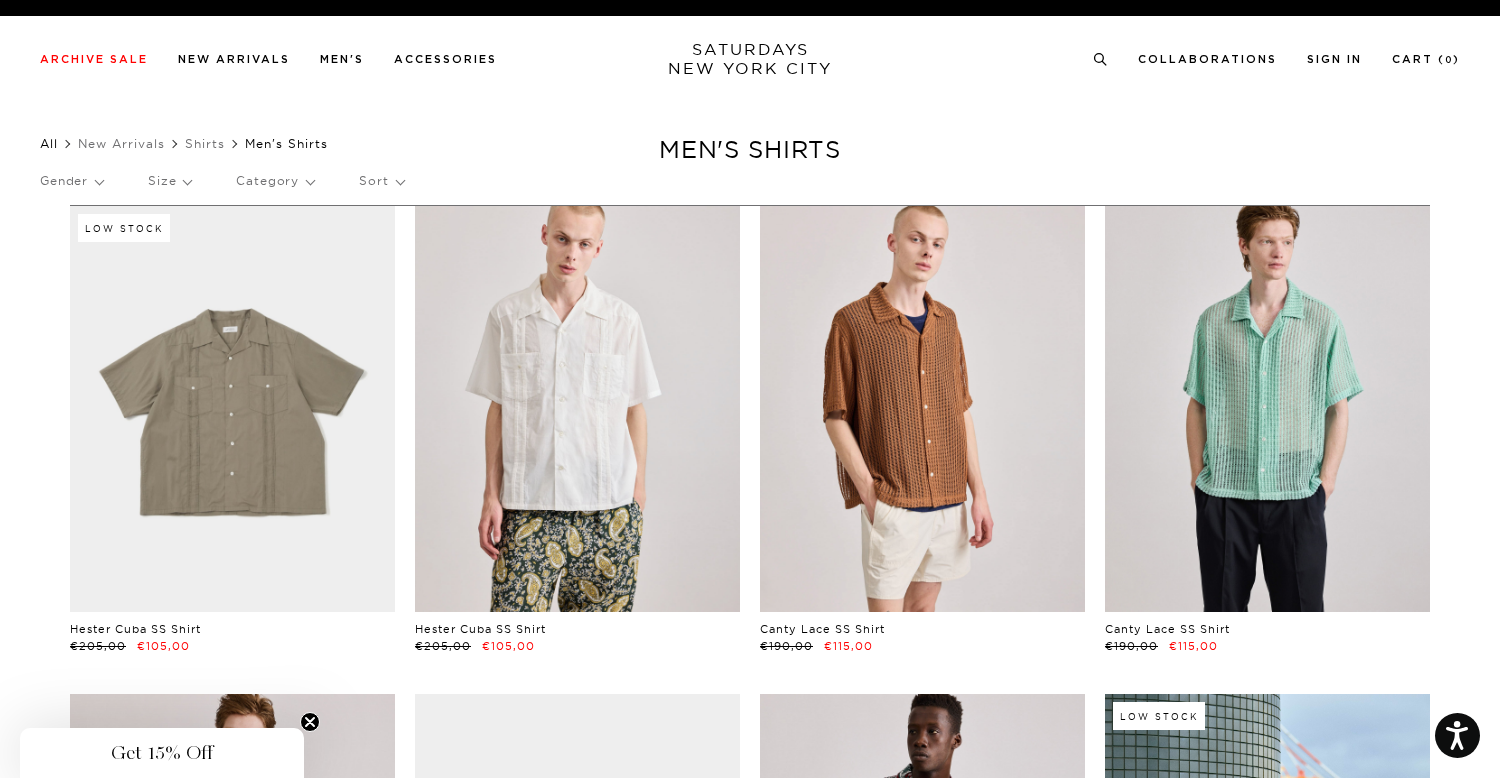click on "All" at bounding box center [49, 143] 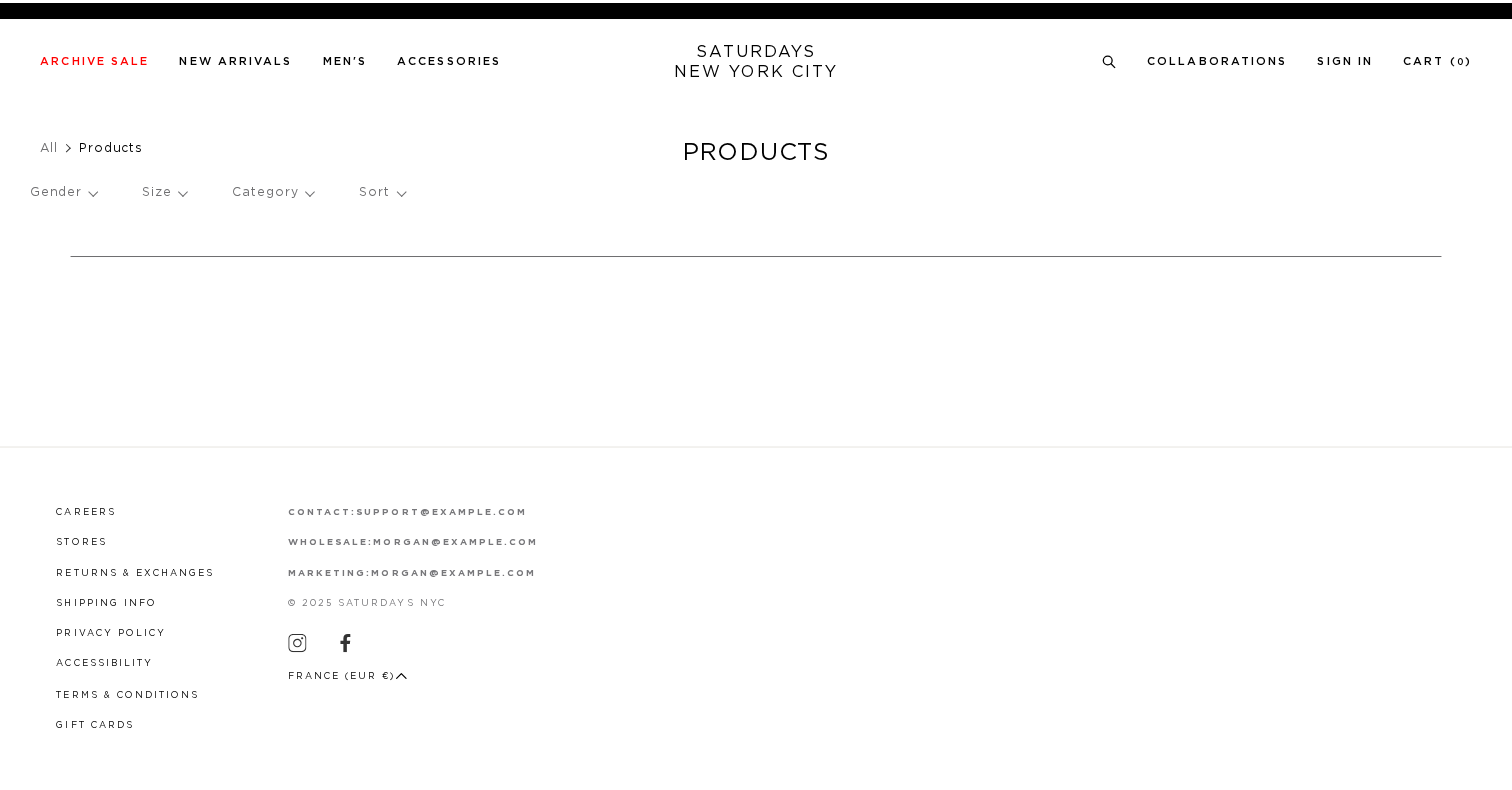 scroll, scrollTop: 0, scrollLeft: 0, axis: both 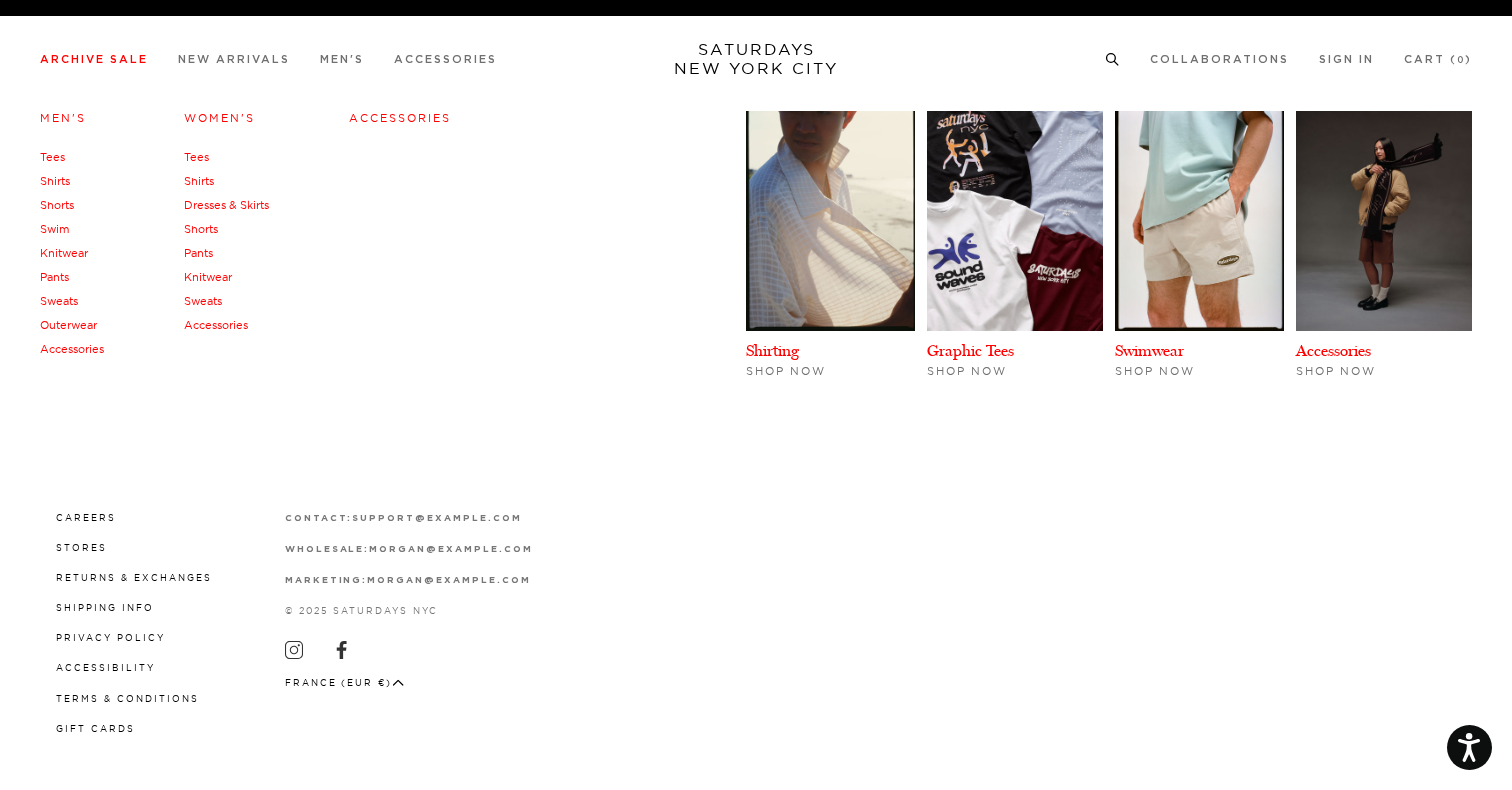 click on "Archive Sale" at bounding box center [94, 59] 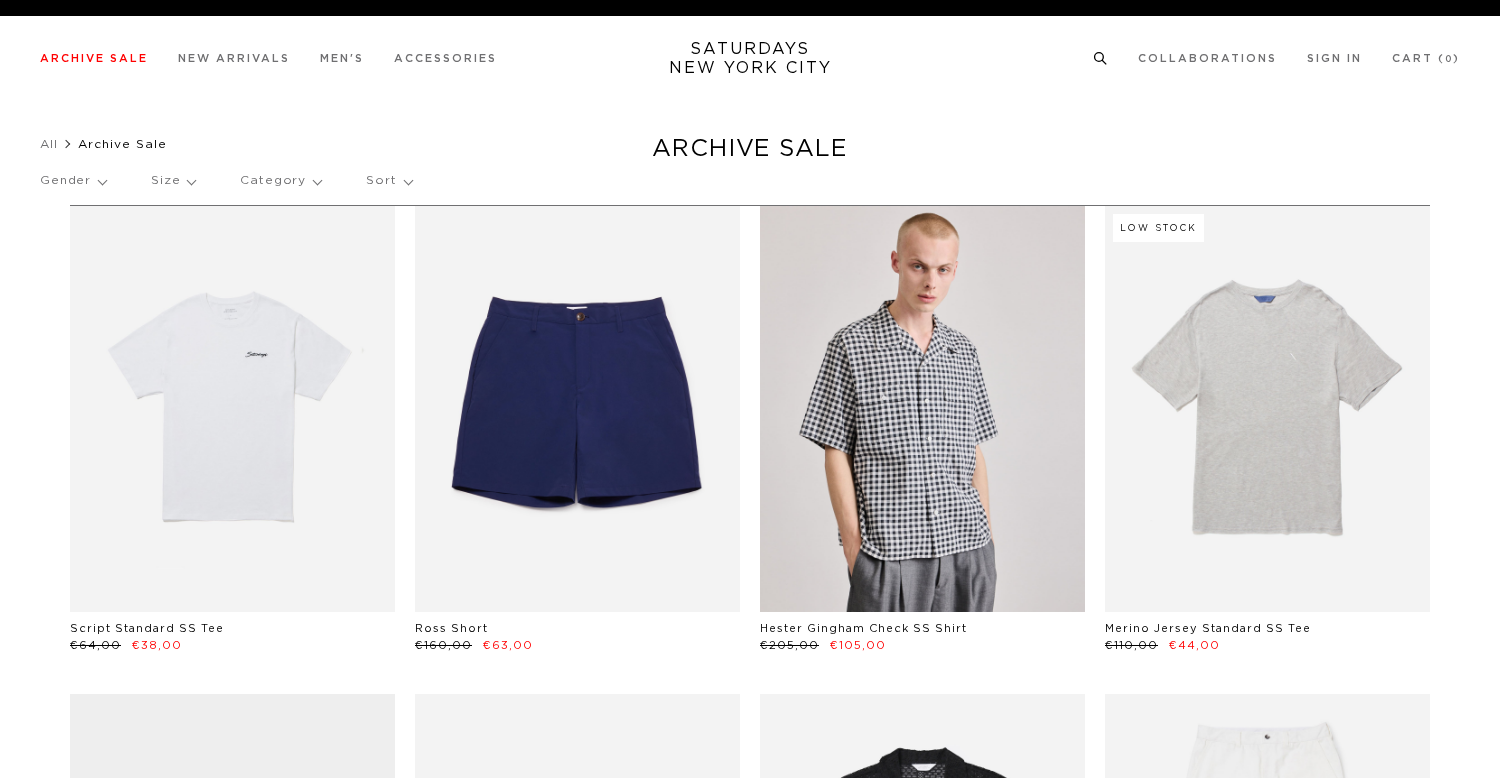 scroll, scrollTop: 0, scrollLeft: 0, axis: both 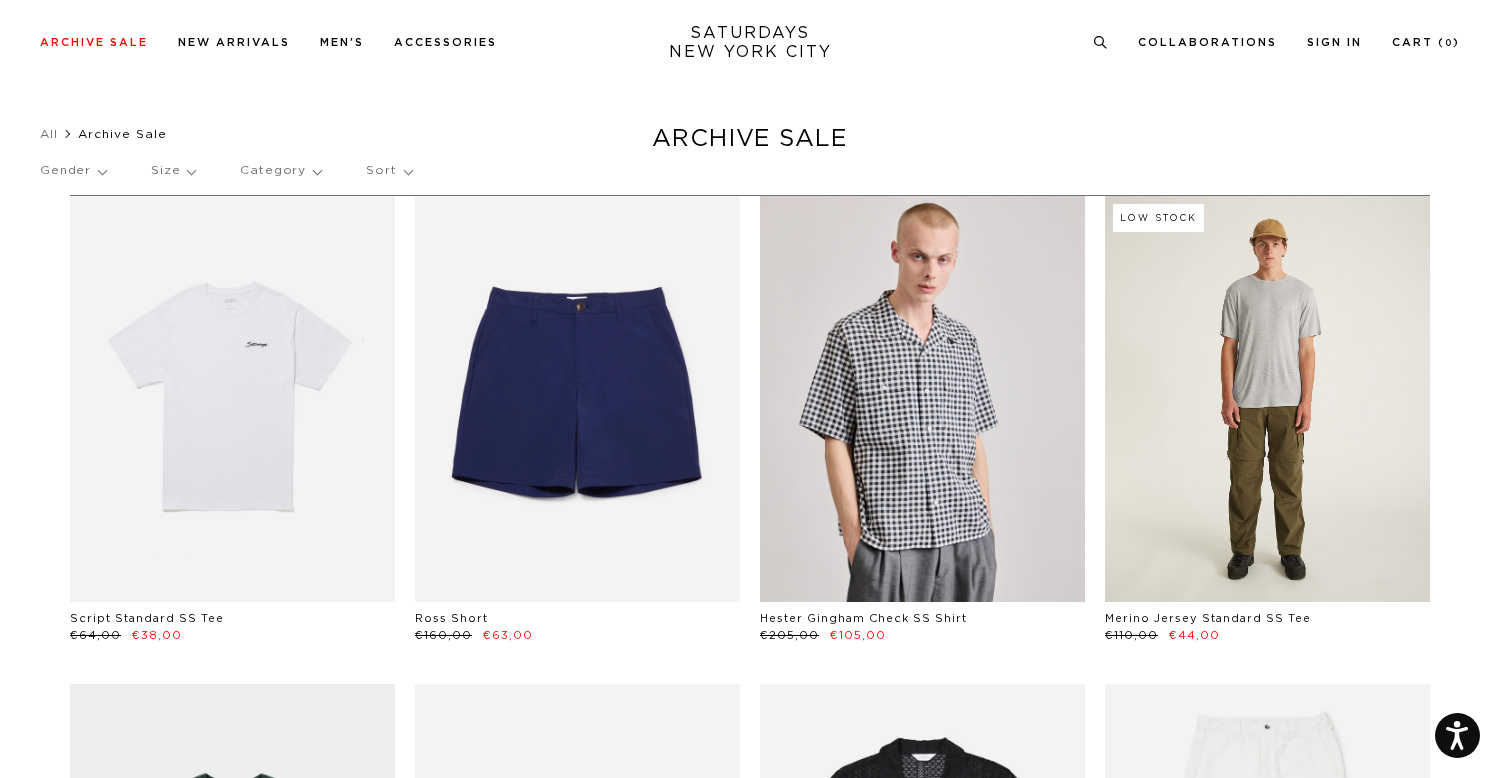 click at bounding box center [1267, 399] 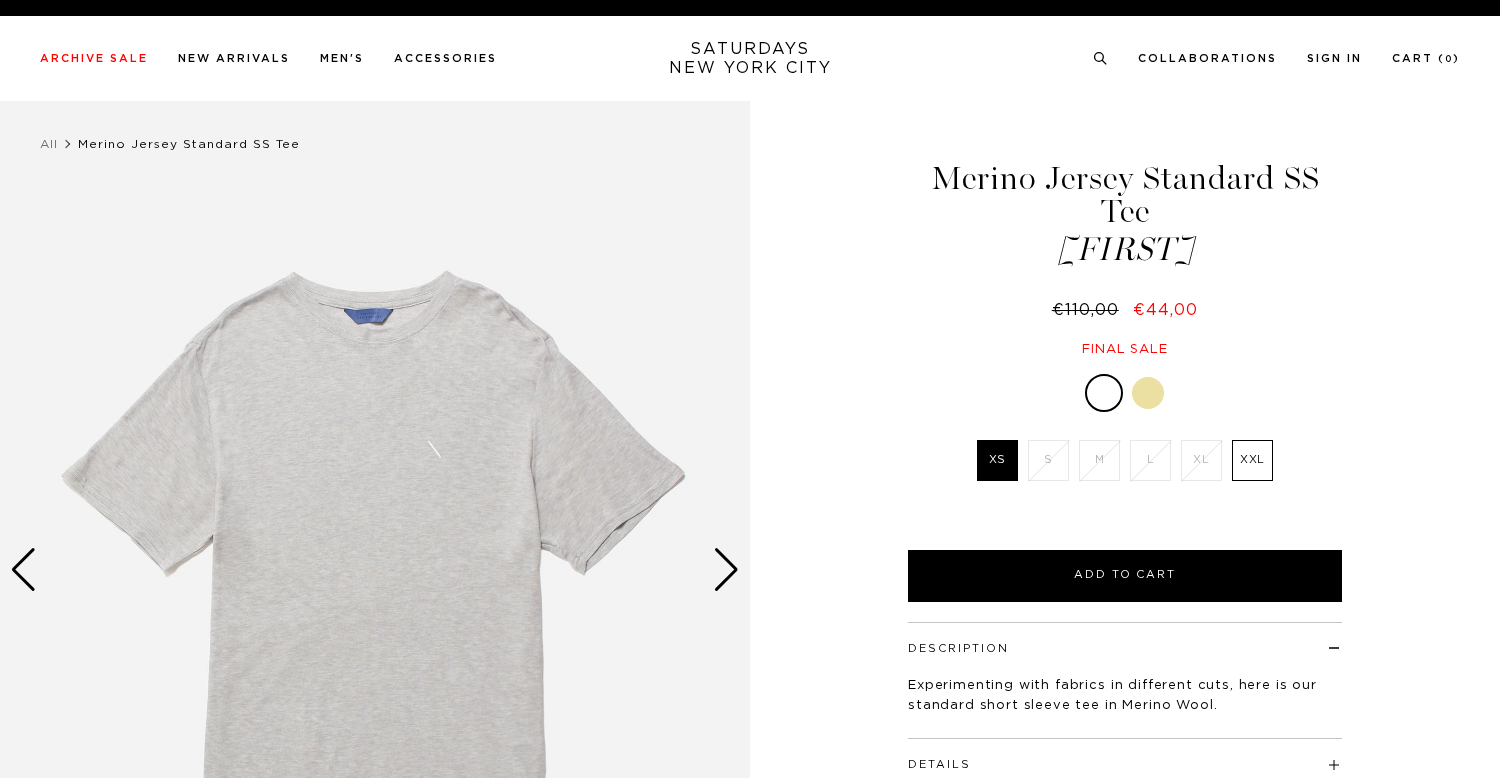 scroll, scrollTop: 0, scrollLeft: 0, axis: both 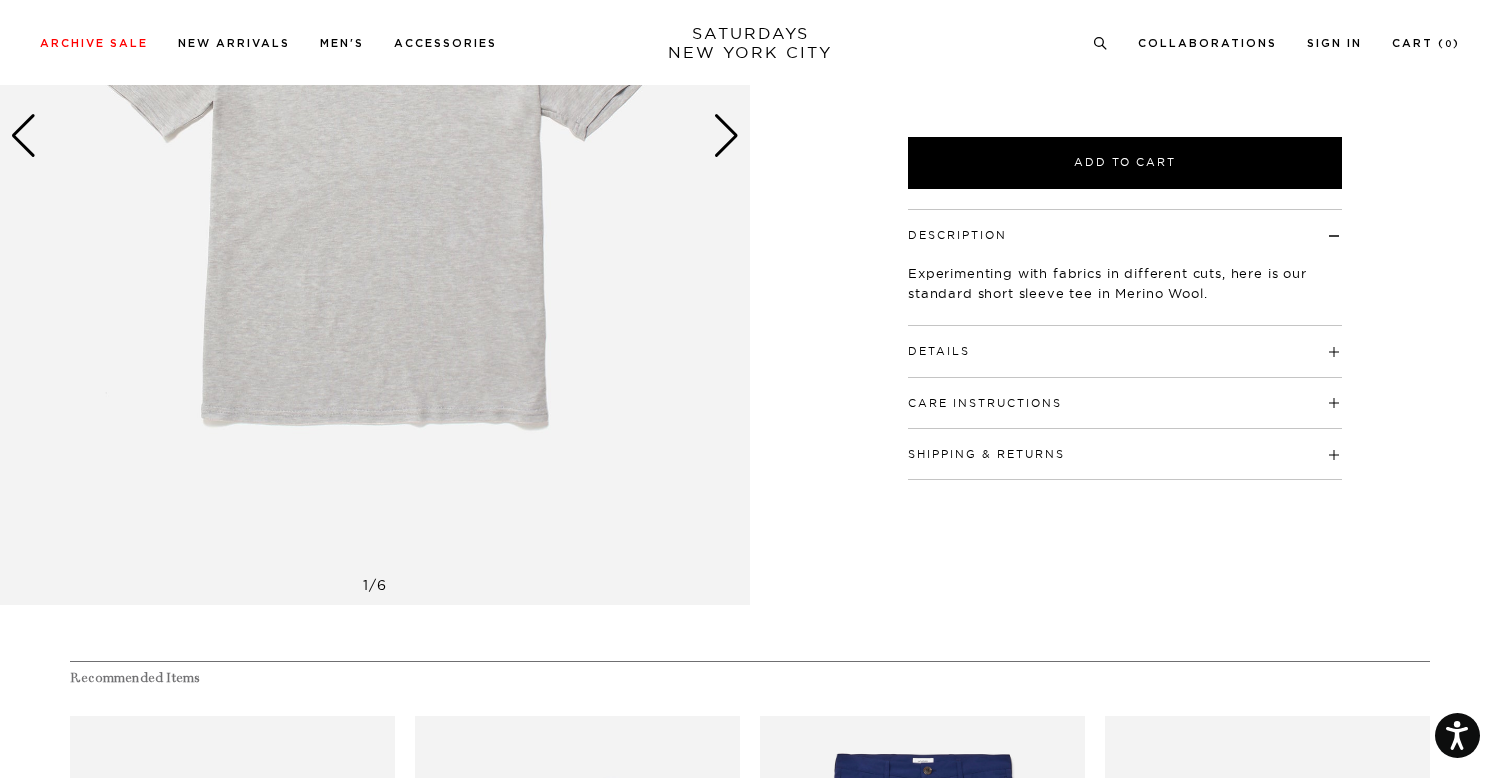 click on "Care Instructions" at bounding box center (1125, 394) 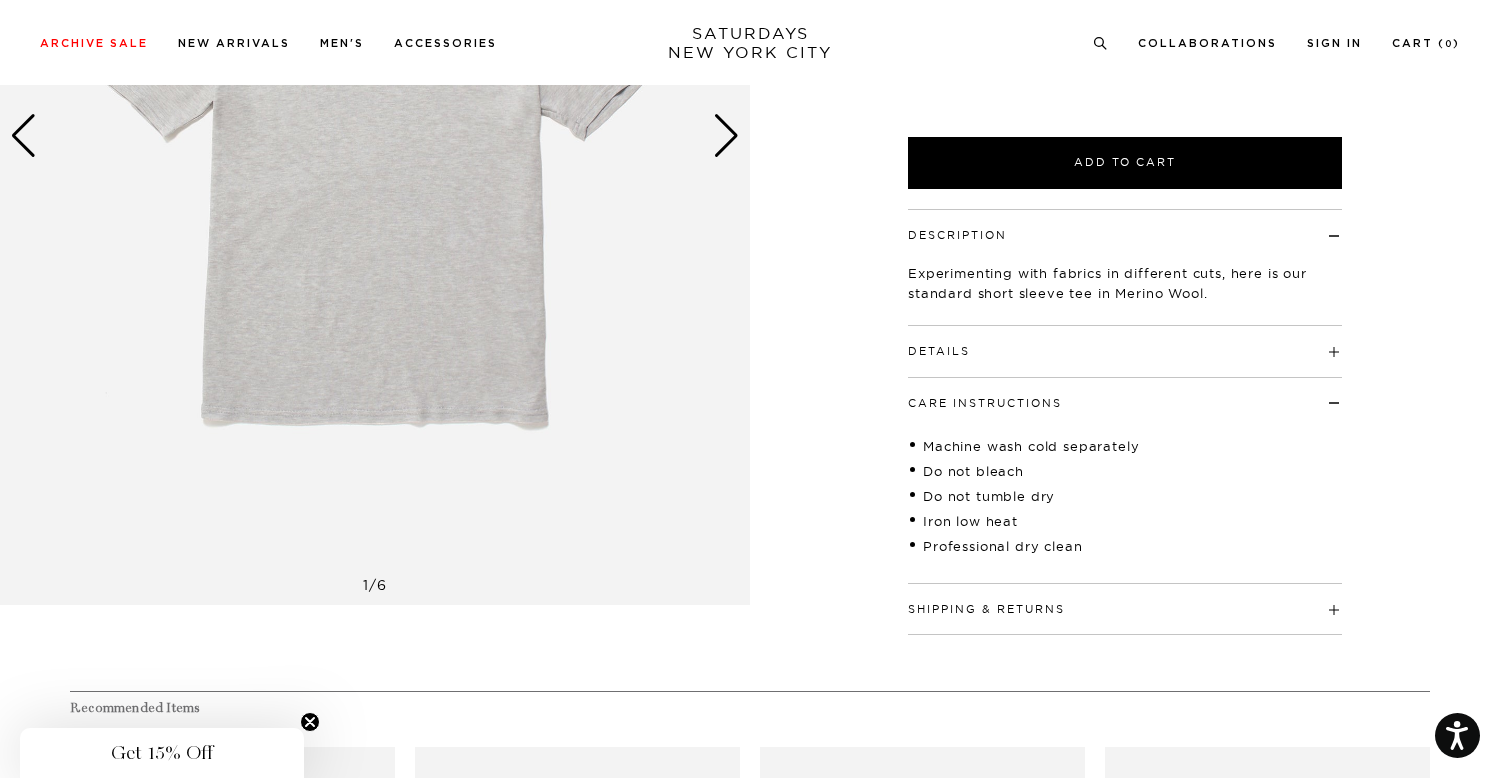 click on "Professional dry clean" at bounding box center (1125, 546) 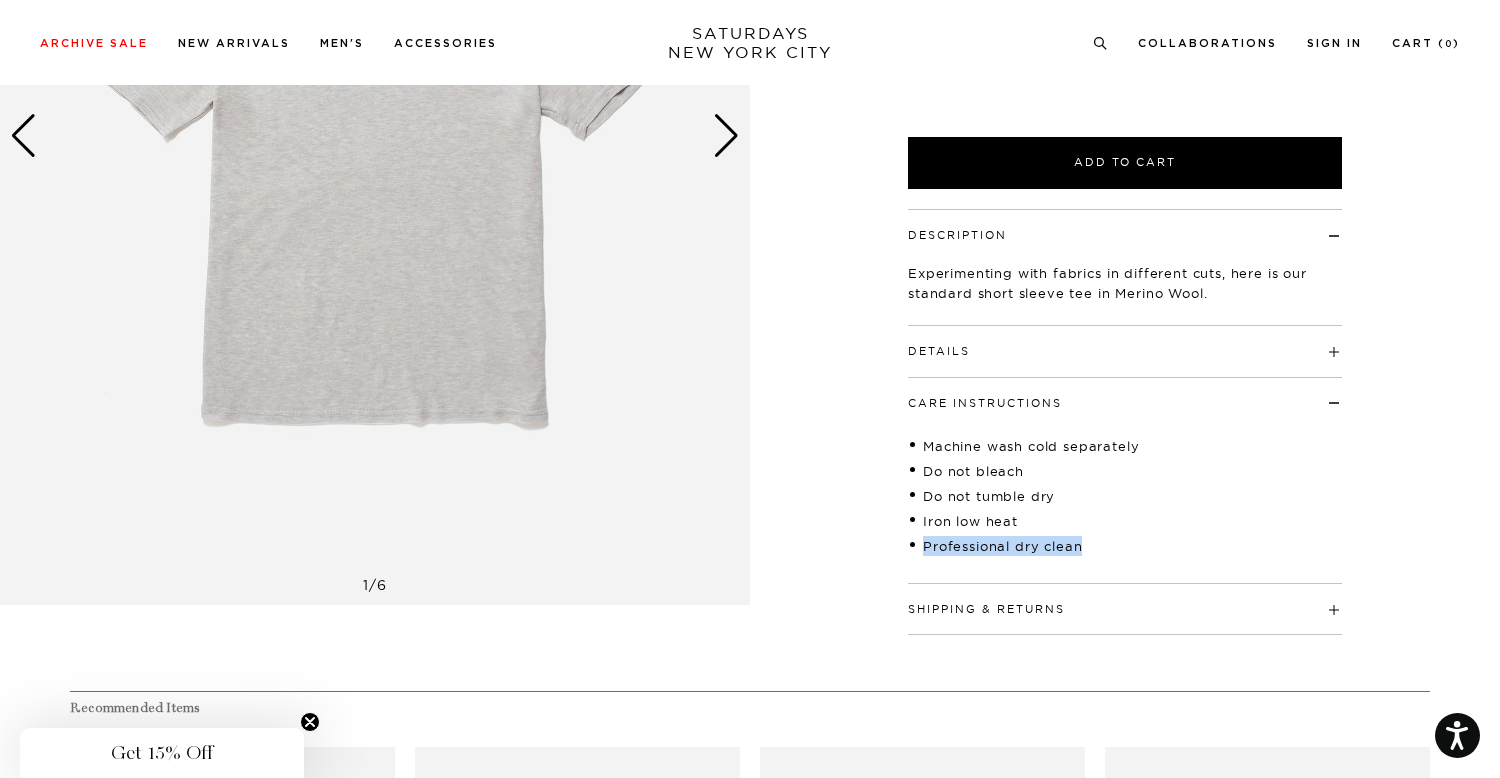 click on "Professional dry clean" at bounding box center (1125, 546) 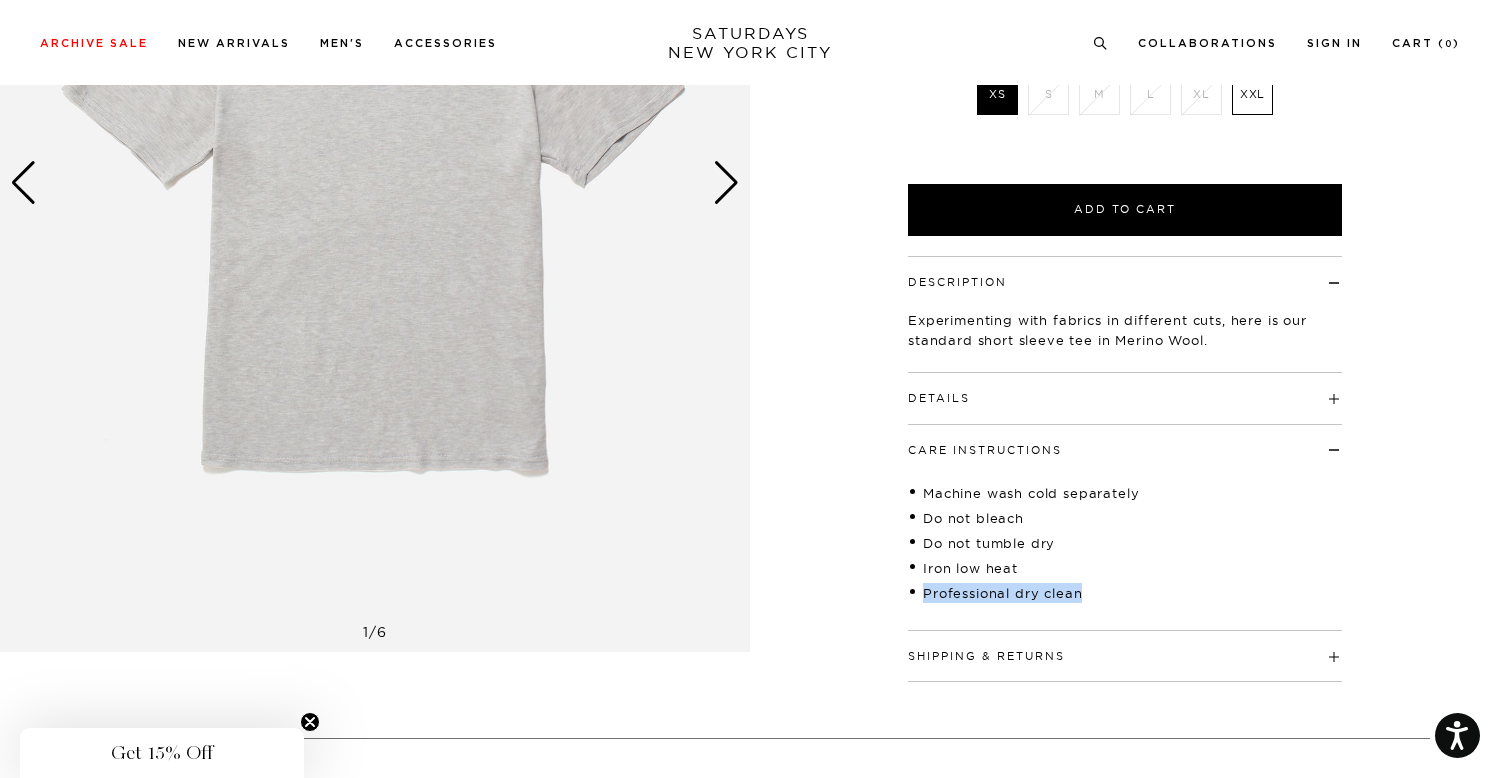 scroll, scrollTop: 275, scrollLeft: 0, axis: vertical 